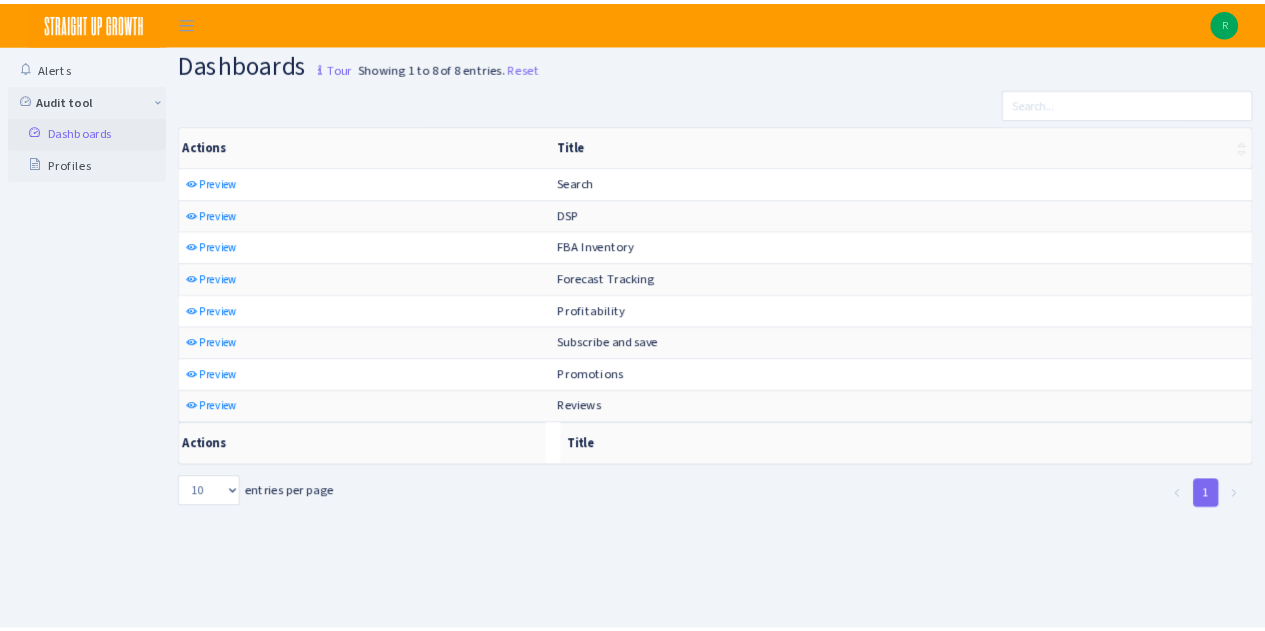 scroll, scrollTop: 0, scrollLeft: 0, axis: both 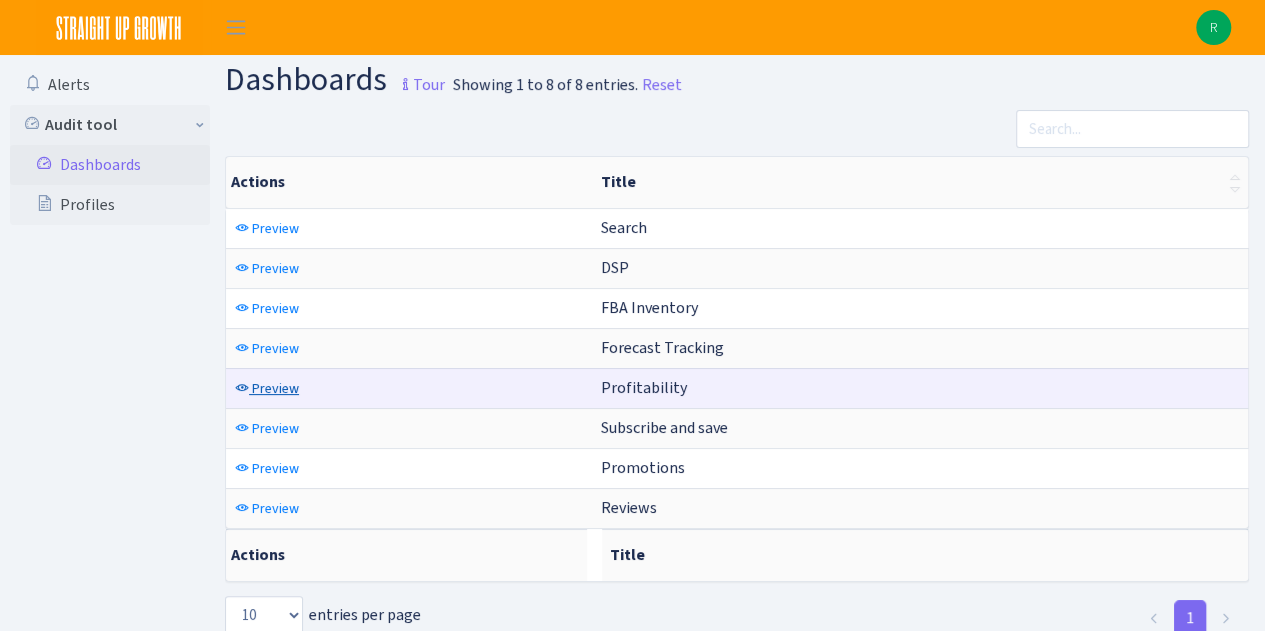 click on "Preview" at bounding box center (275, 388) 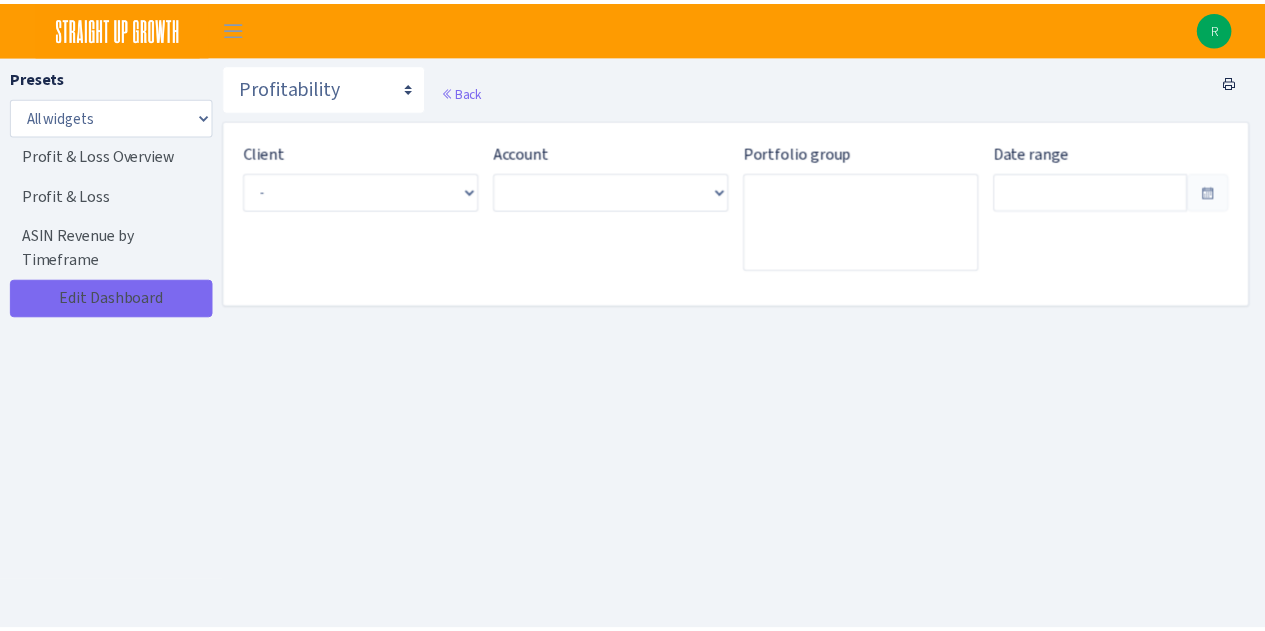 scroll, scrollTop: 0, scrollLeft: 0, axis: both 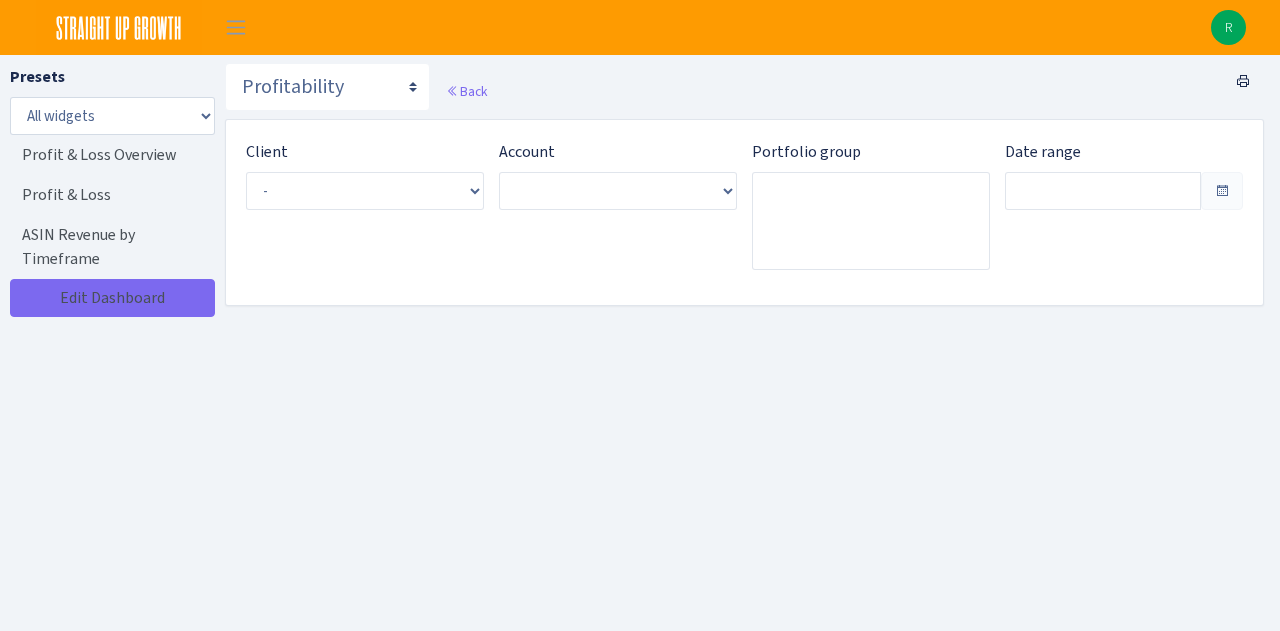 type on "Jul 2, 2025 - Jul 31, 2025" 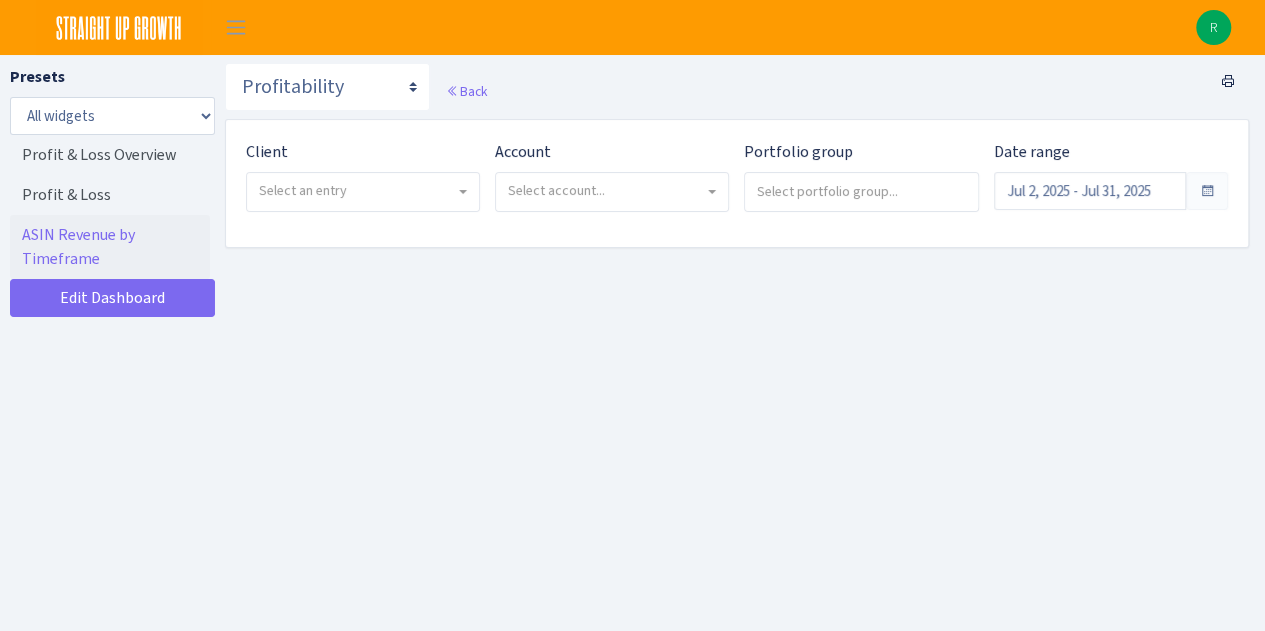 click on "Select an entry" at bounding box center (363, 192) 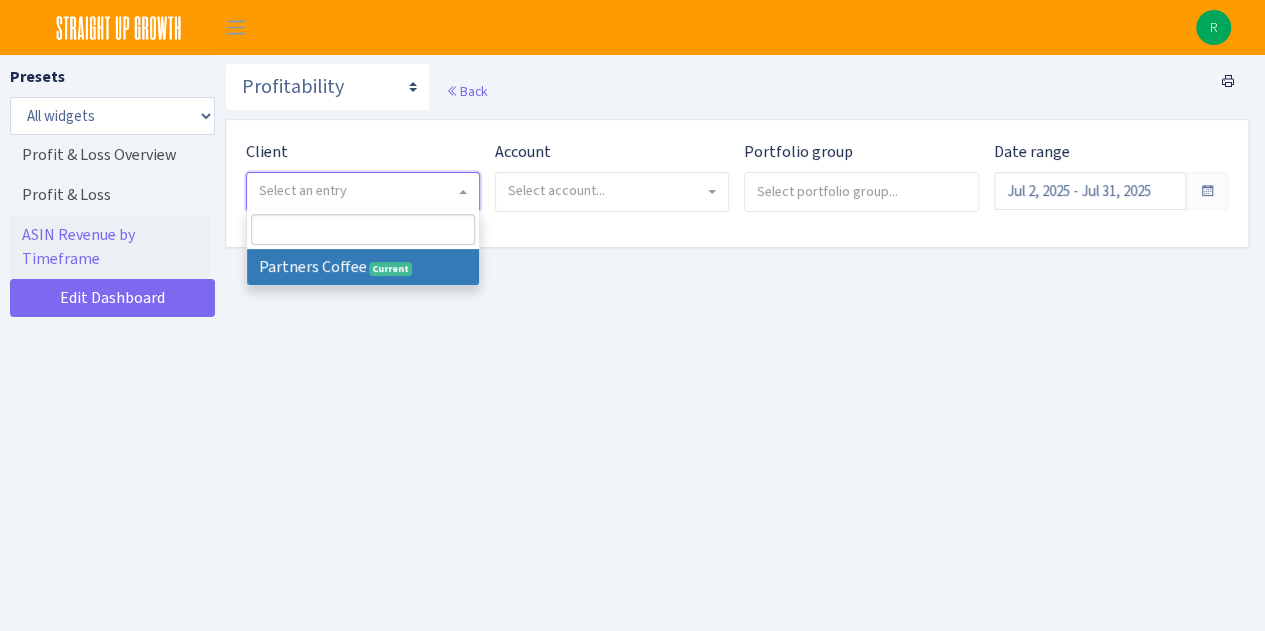 select on "481" 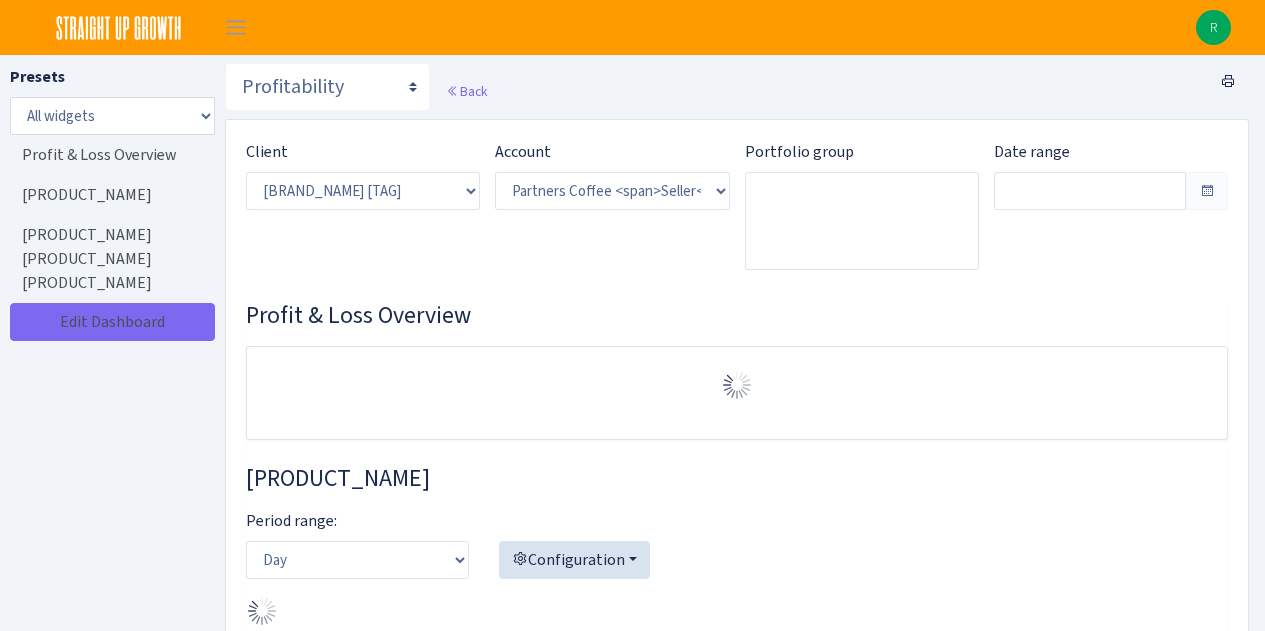 select on "[NUMBER]" 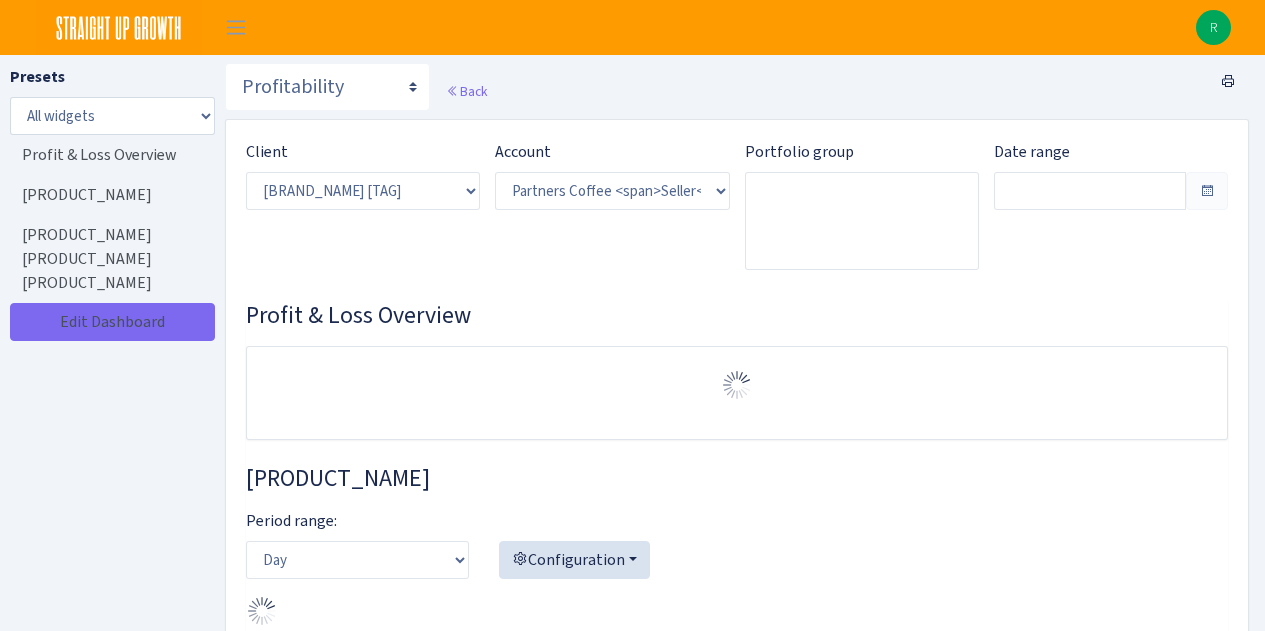 scroll, scrollTop: 0, scrollLeft: 0, axis: both 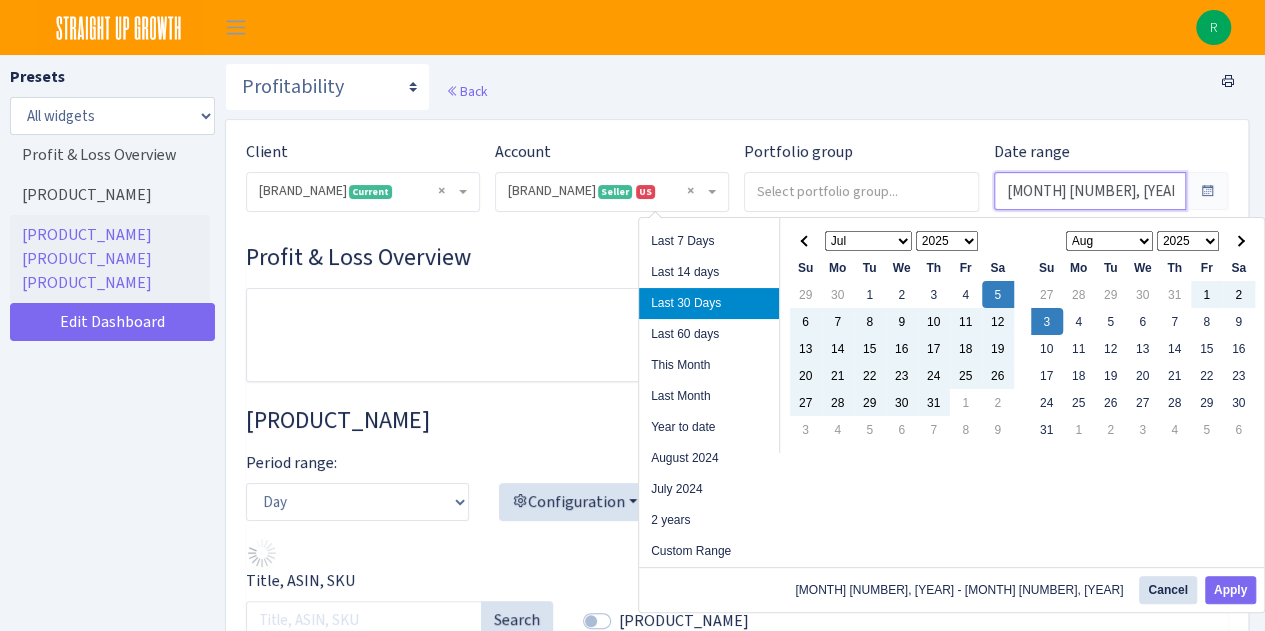 click on "[MONTH] [NUMBER], [YEAR] - [MONTH] [NUMBER], [YEAR]" at bounding box center [1090, 191] 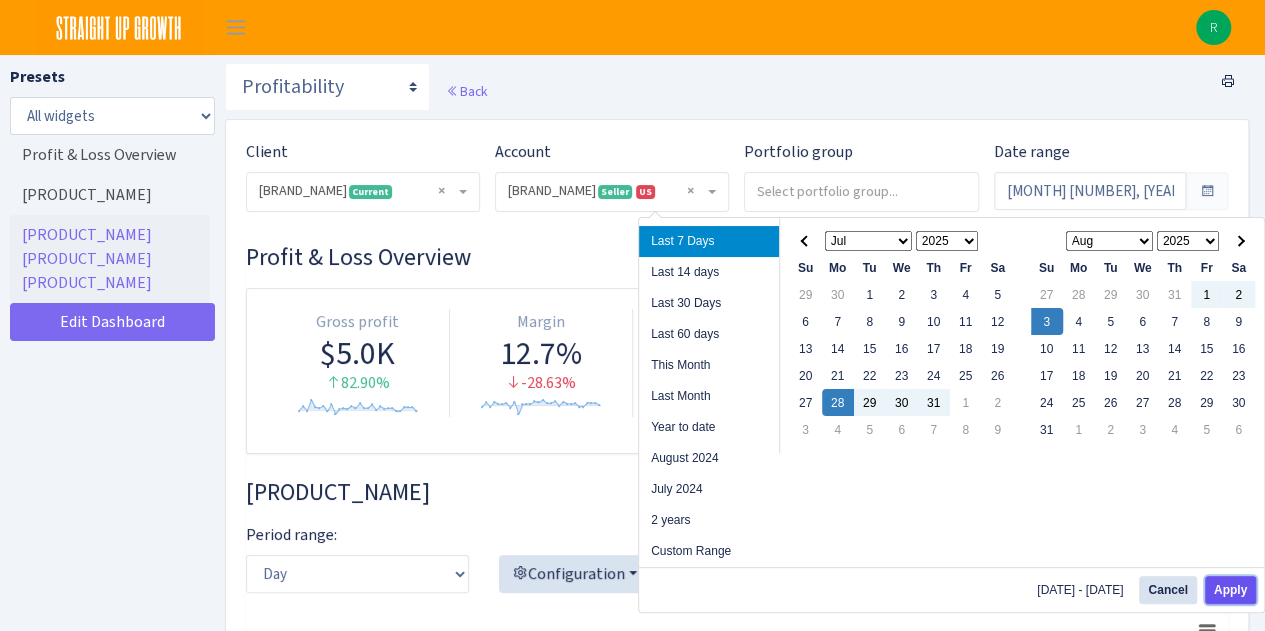 click on "Apply" at bounding box center (1230, 590) 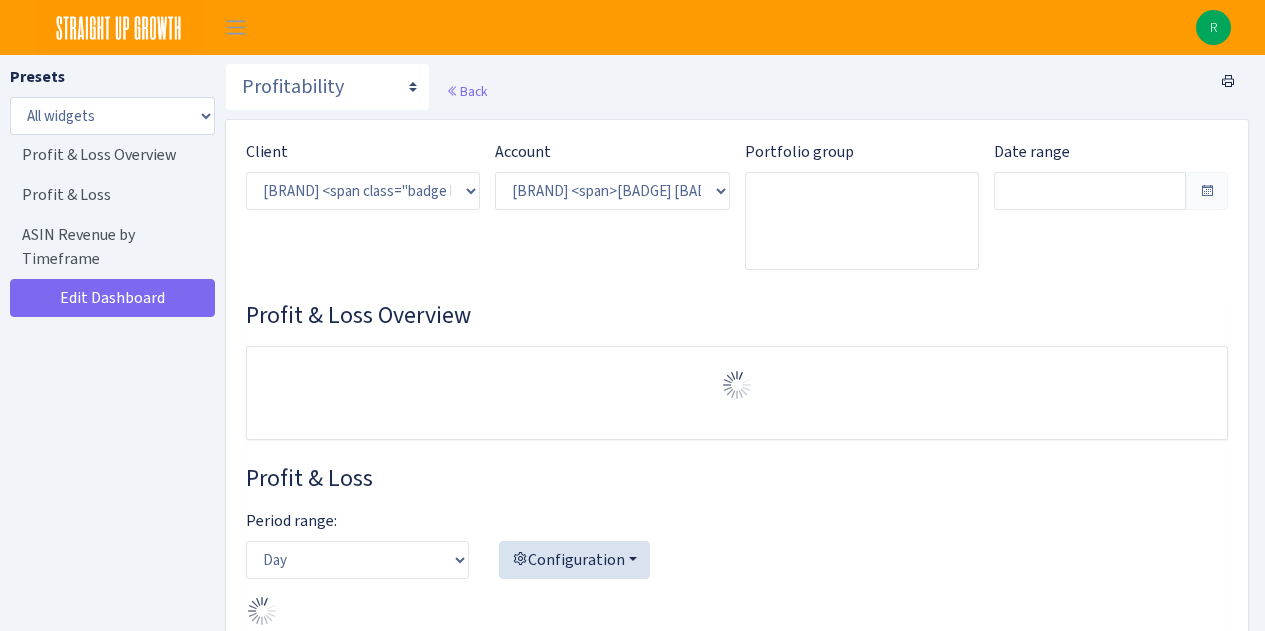 select on "2242985598963294" 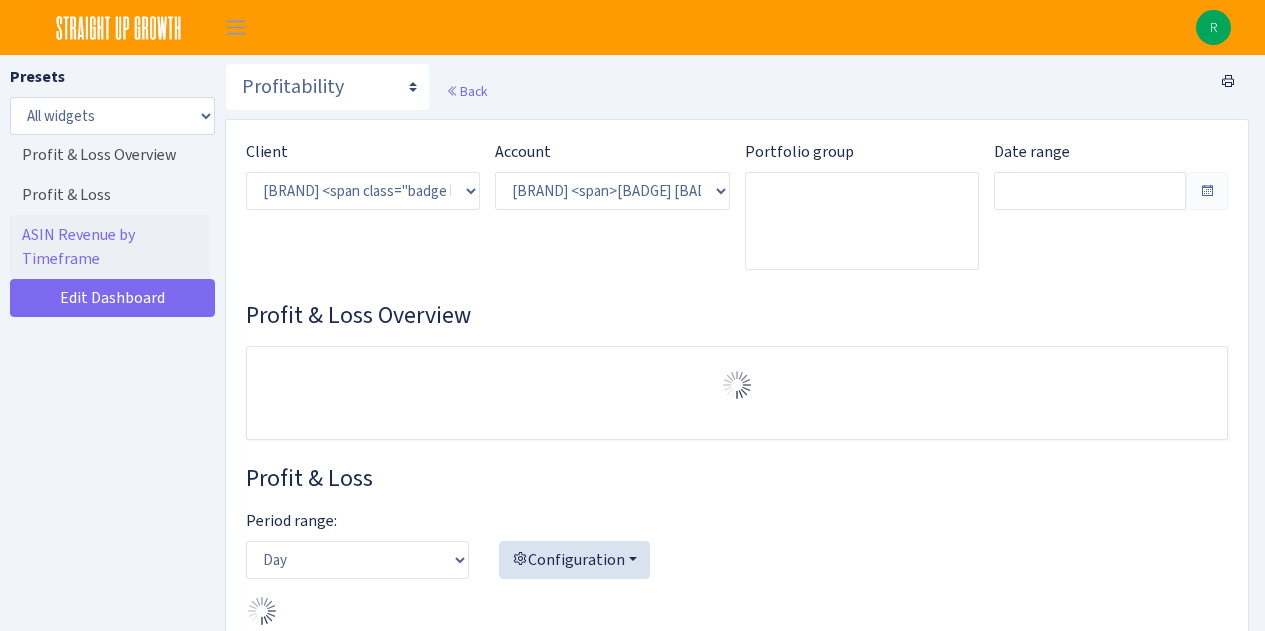 scroll, scrollTop: 0, scrollLeft: 0, axis: both 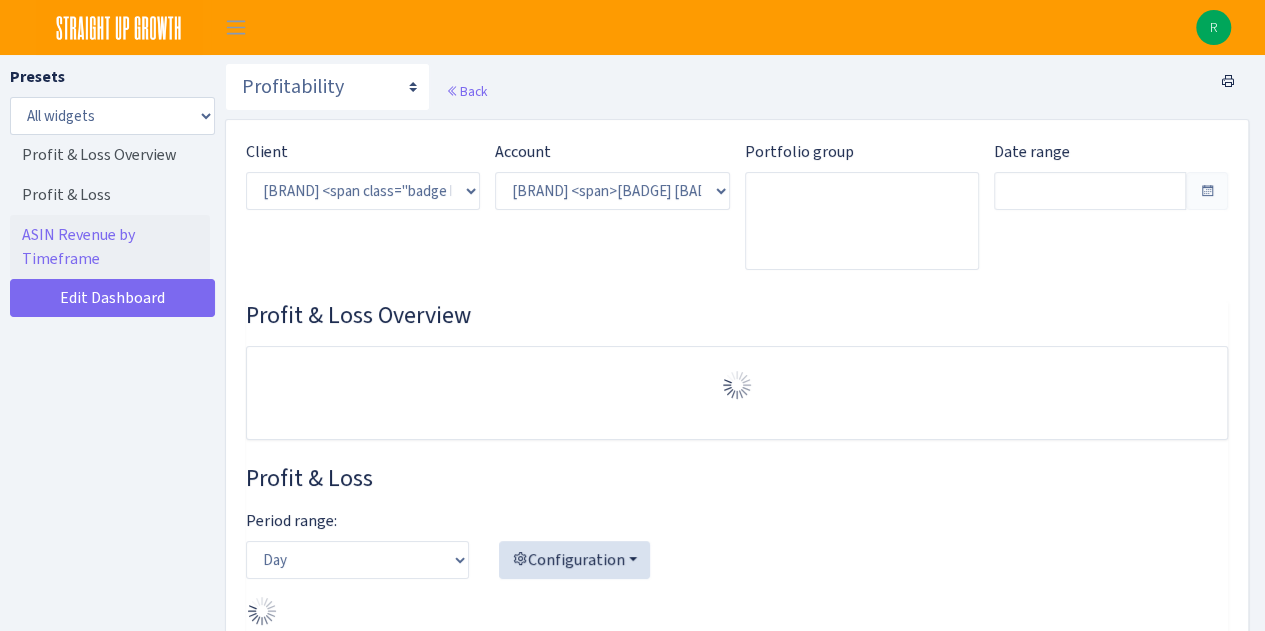 type on "[DATE] - [DATE]" 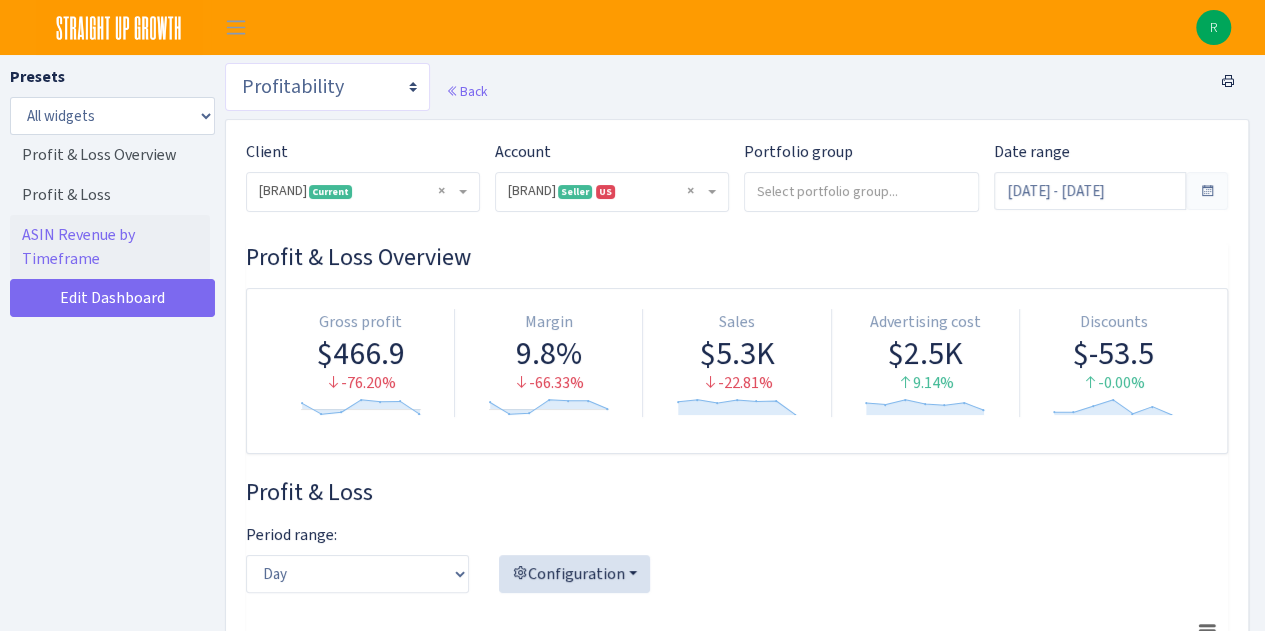 click on "Search
DSP
FBA Inventory
Forecast Tracking
Profitability
Subscribe and save
Promotions
Reviews" at bounding box center [327, 87] 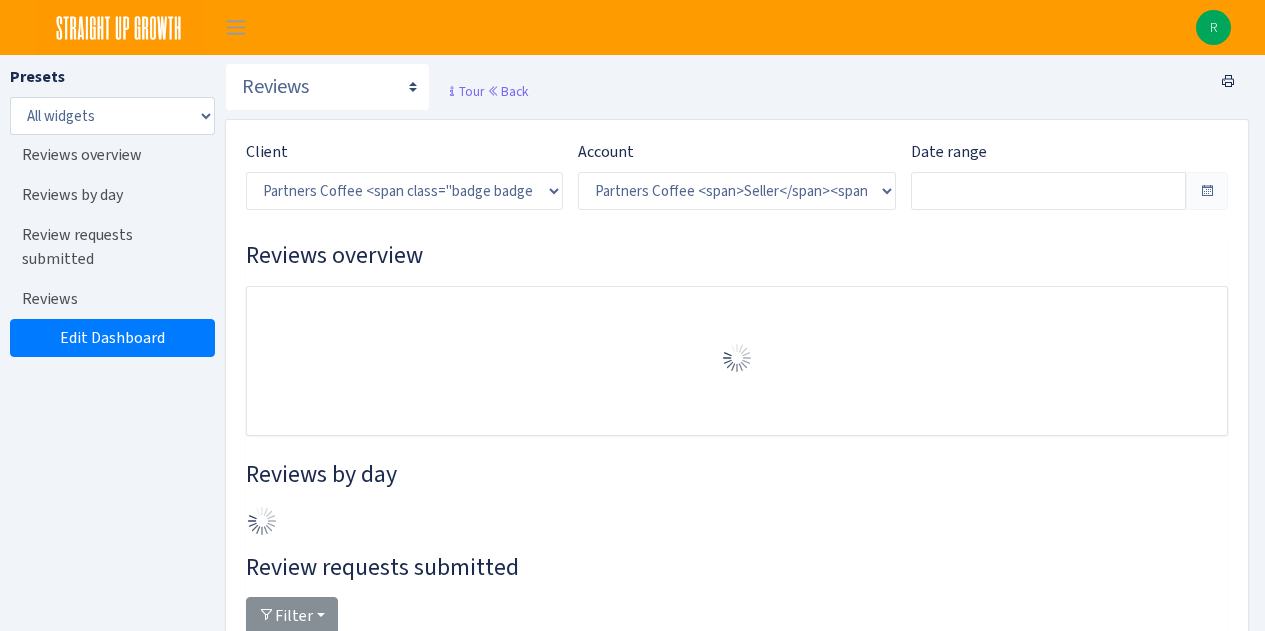 select on "2242985598963294" 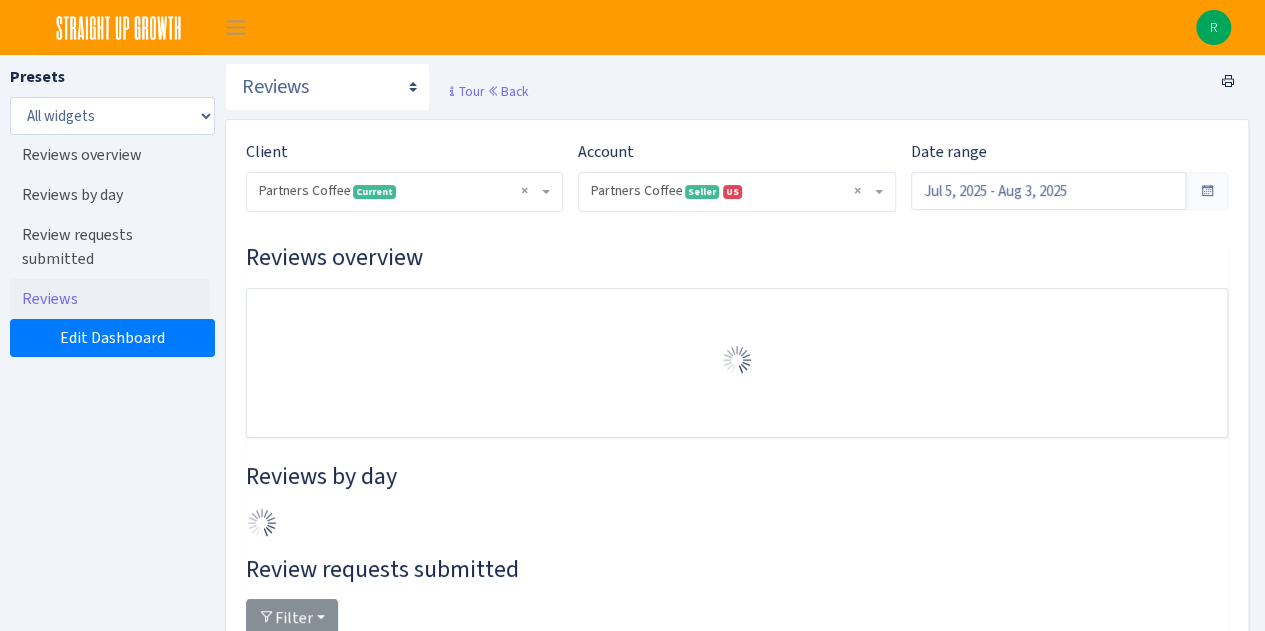 scroll, scrollTop: 434, scrollLeft: 0, axis: vertical 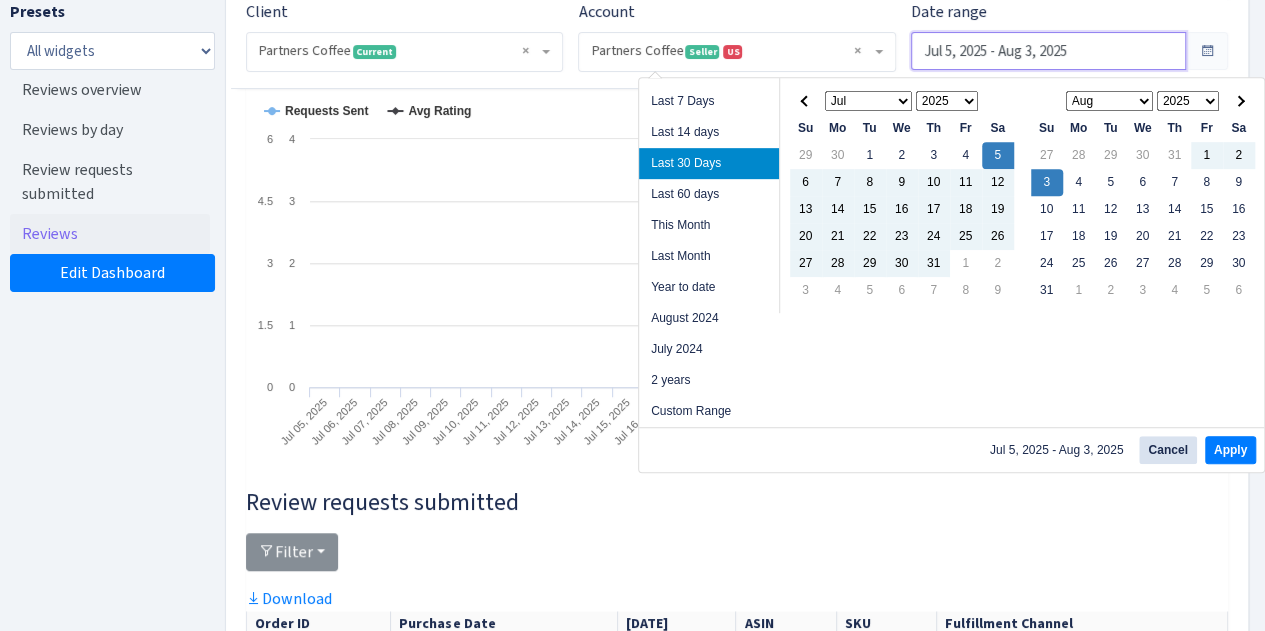 click on "Jul 5, 2025 - Aug 3, 2025" at bounding box center (1048, 51) 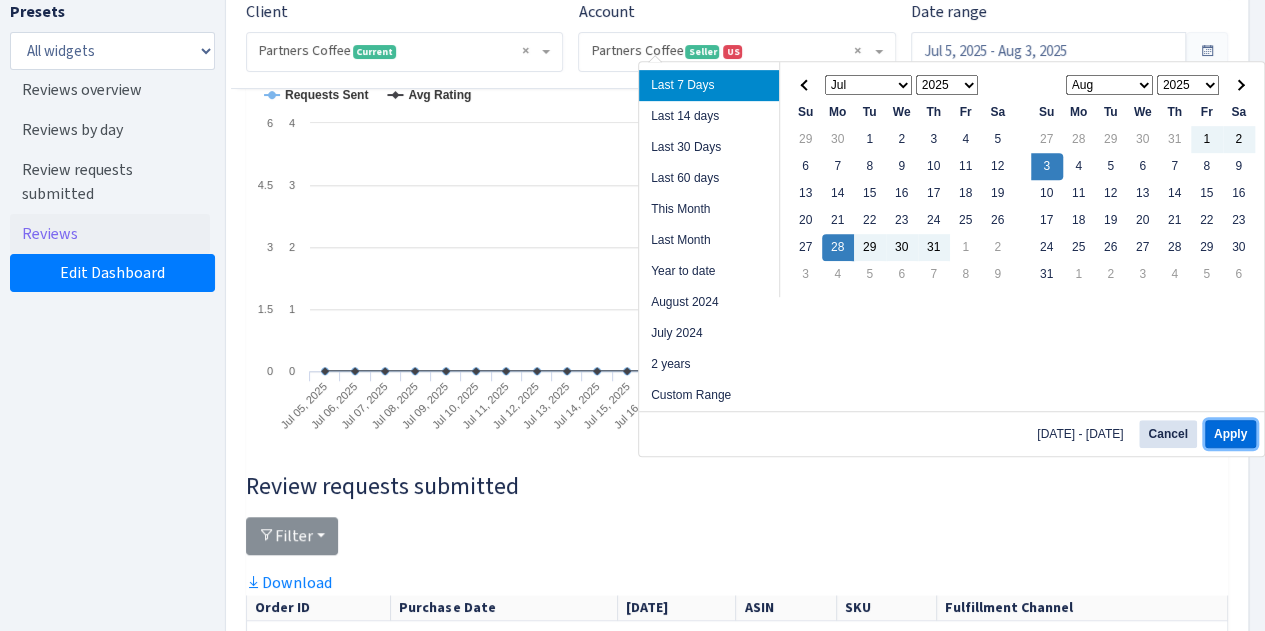 click on "Apply" at bounding box center (1230, 434) 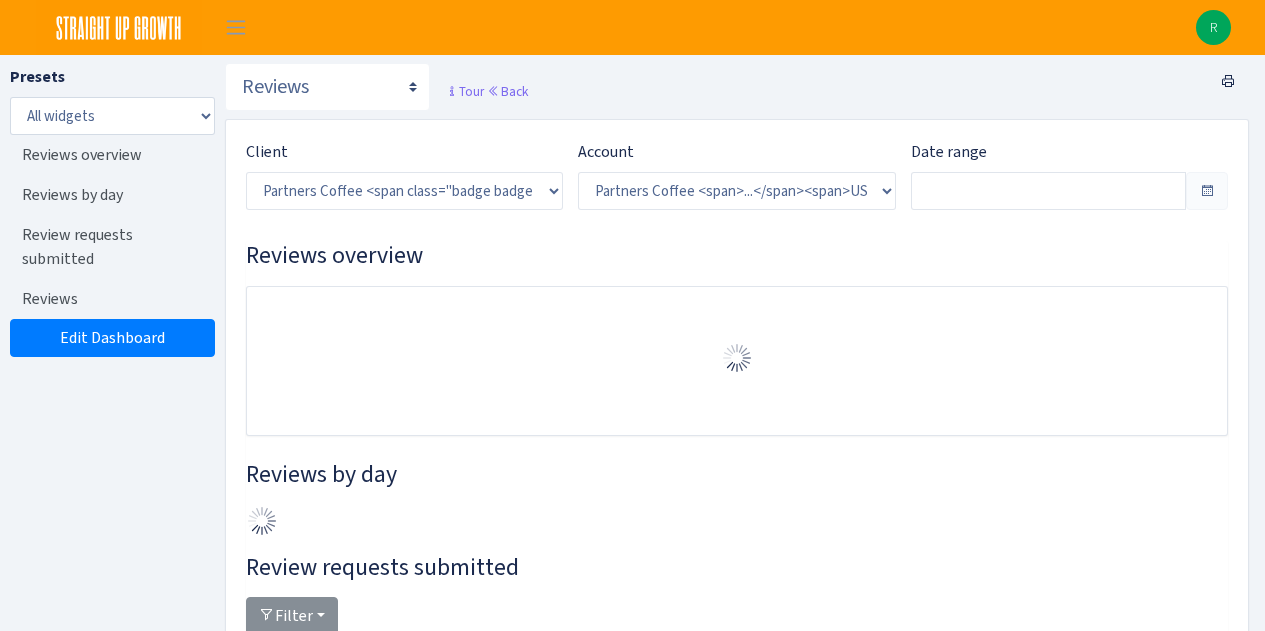 select on "2242985598963294" 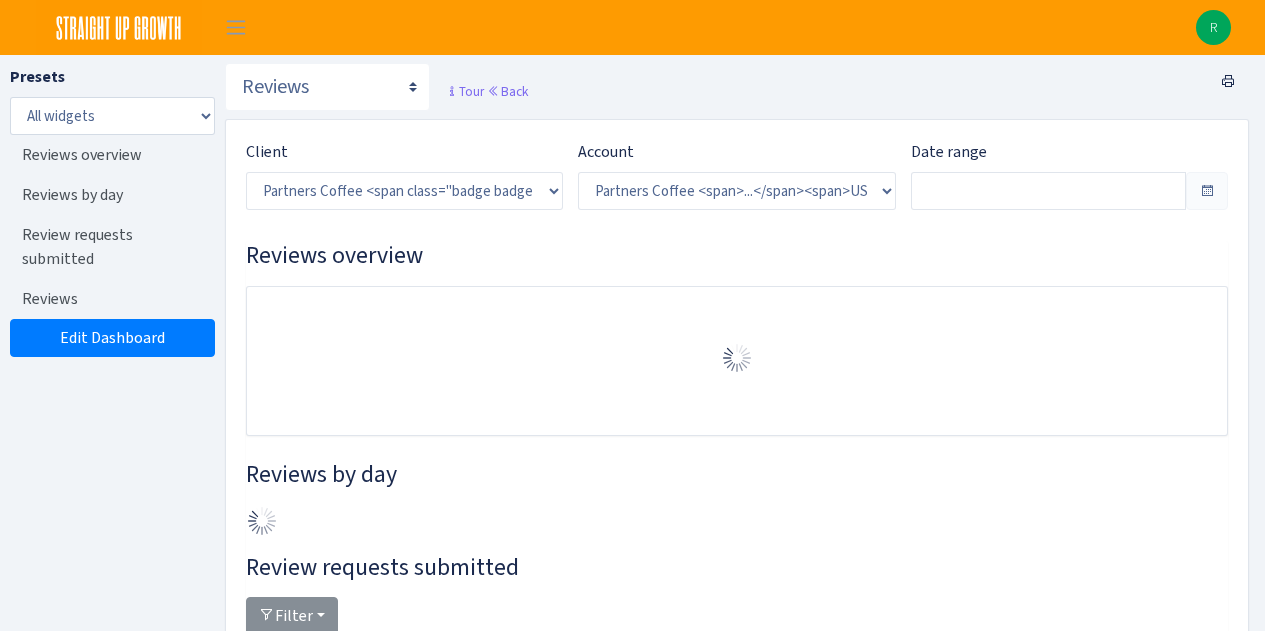 scroll, scrollTop: 0, scrollLeft: 0, axis: both 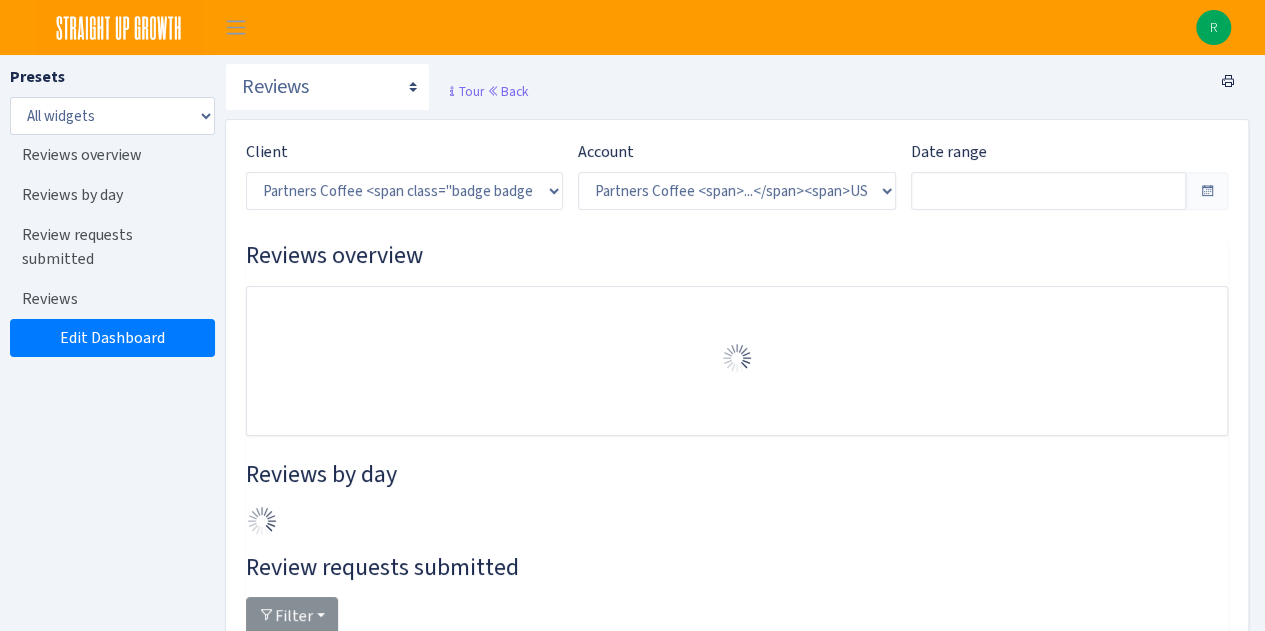 type on "[DATE] - [DATE]" 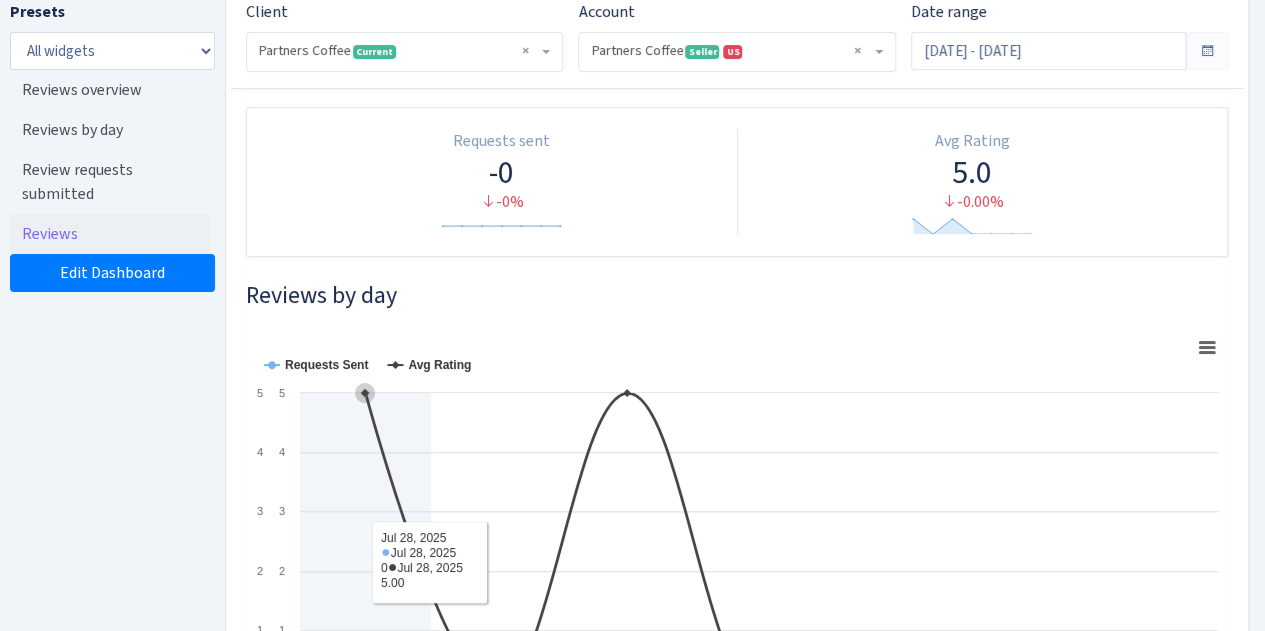 scroll, scrollTop: 167, scrollLeft: 0, axis: vertical 